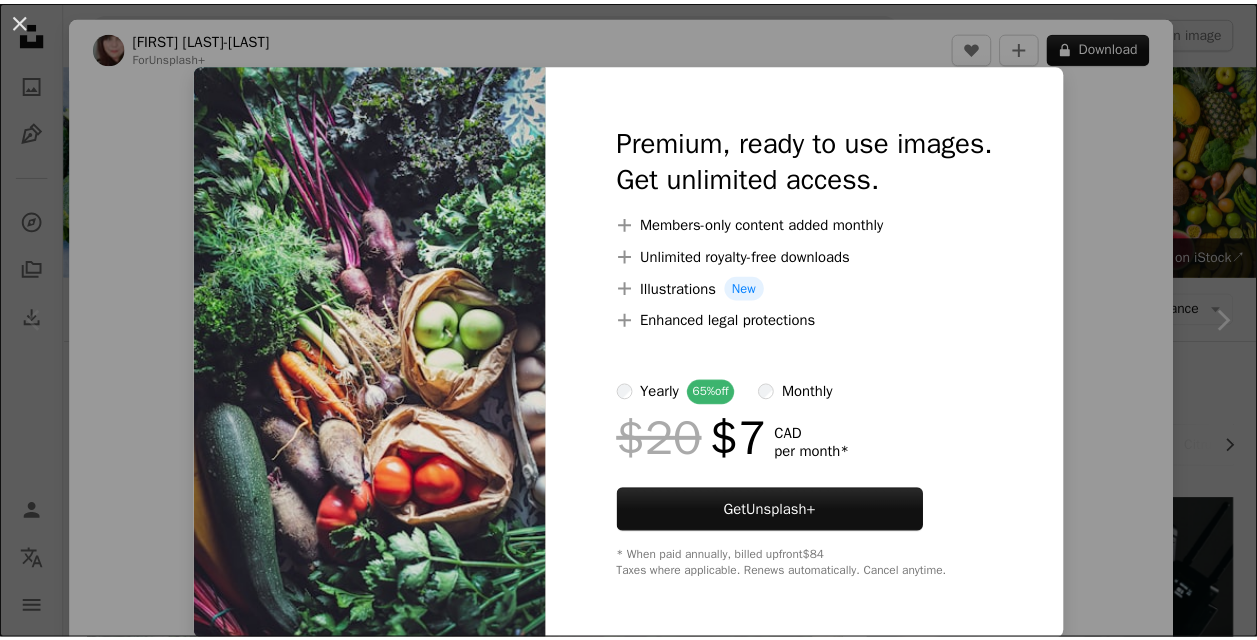 scroll, scrollTop: 400, scrollLeft: 0, axis: vertical 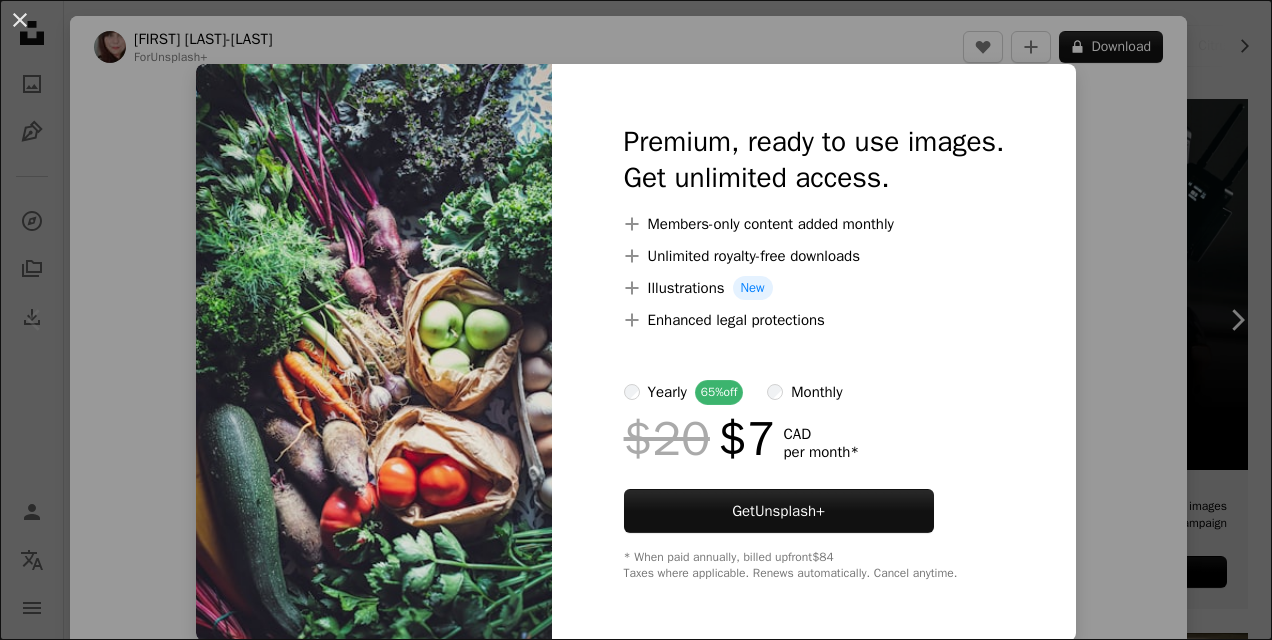 click on "An X shape Premium, ready to use images. Get unlimited access. A plus sign Members-only content added monthly A plus sign Unlimited royalty-free downloads A plus sign Illustrations  New A plus sign Enhanced legal protections yearly 65%  off monthly $20   $7 CAD per month * Get  Unsplash+ * When paid annually, billed upfront  $84 Taxes where applicable. Renews automatically. Cancel anytime." at bounding box center (636, 320) 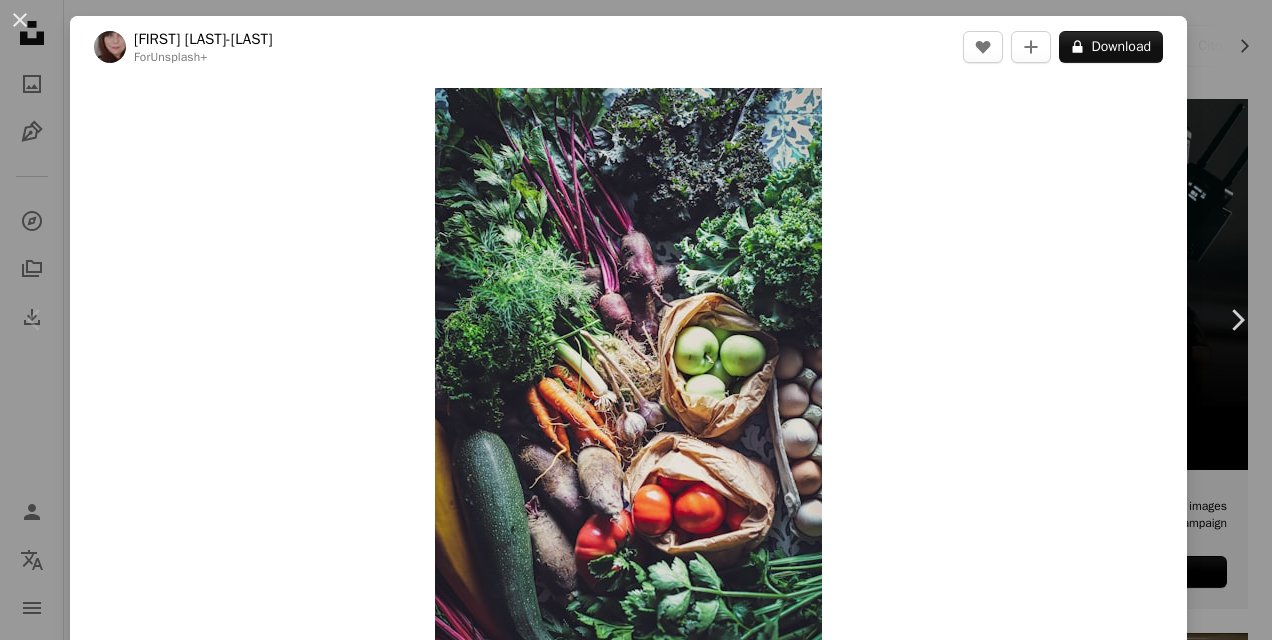 click on "An X shape Chevron left Chevron right [NAME] For  Unsplash+ A heart A plus sign A lock Download Zoom in A forward-right arrow Share More Actions Calendar outlined Published on  [DATE] Safety Licensed under the  Unsplash+ License vegetables eggs farmers market harvest carrot food and drink fresh produce tomatoes fruit and vegetables beetroot organic food fresh food food industry cuisine zucchini digestive system physical health food healthy kale Public domain images From this series Chevron right Plus sign for Unsplash+ Plus sign for Unsplash+ Plus sign for Unsplash+ Plus sign for Unsplash+ Plus sign for Unsplash+ Plus sign for Unsplash+ Plus sign for Unsplash+ Plus sign for Unsplash+ Plus sign for Unsplash+ Plus sign for Unsplash+ Related images Plus sign for Unsplash+ A heart A plus sign Curated Lifestyle For  Unsplash+ A lock Download Plus sign for Unsplash+ A heart A plus sign Curated Lifestyle For  Unsplash+ A lock Download Plus sign for Unsplash+ A heart" at bounding box center [636, 320] 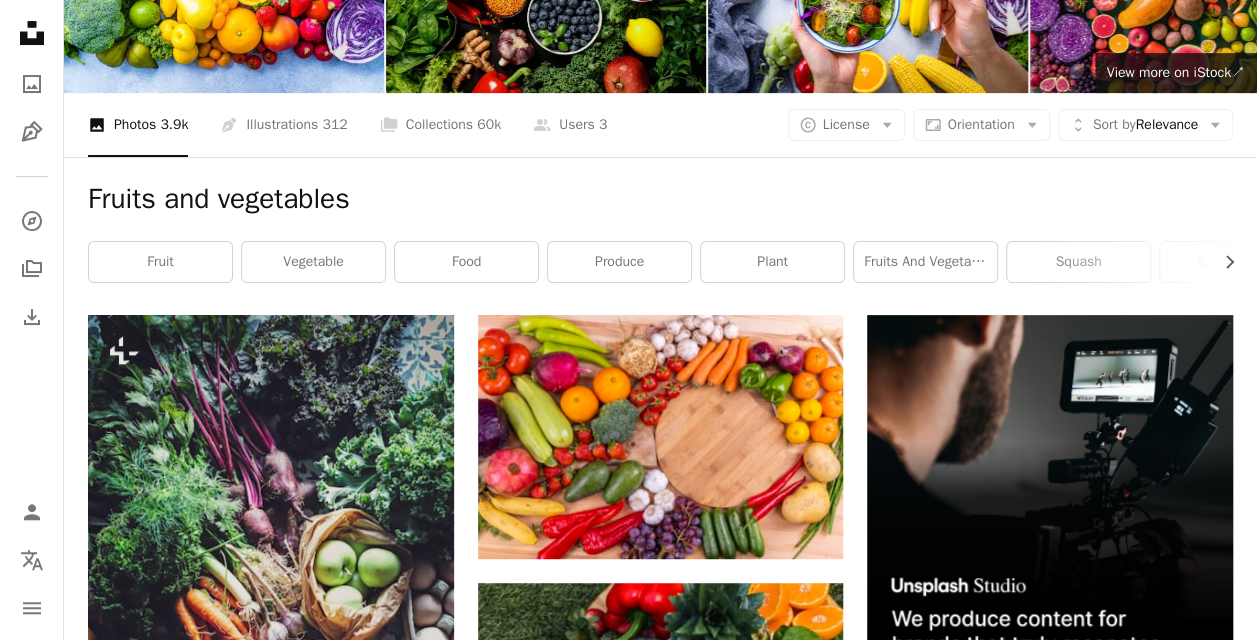 scroll, scrollTop: 0, scrollLeft: 0, axis: both 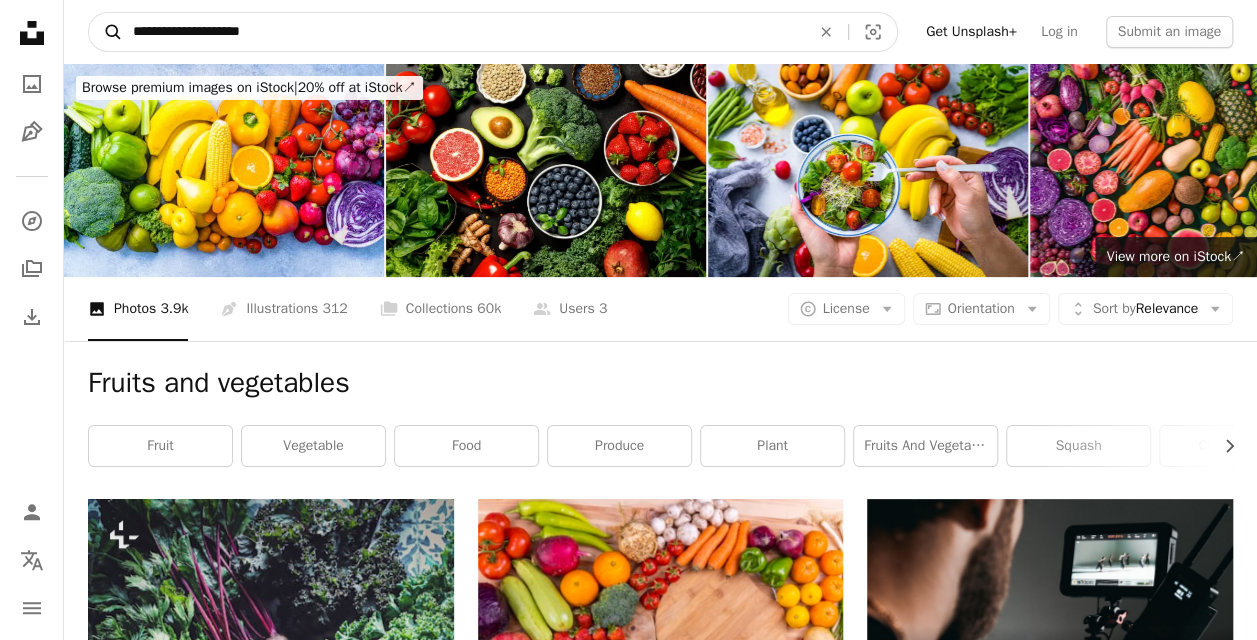 drag, startPoint x: 220, startPoint y: 29, endPoint x: 117, endPoint y: 14, distance: 104.0865 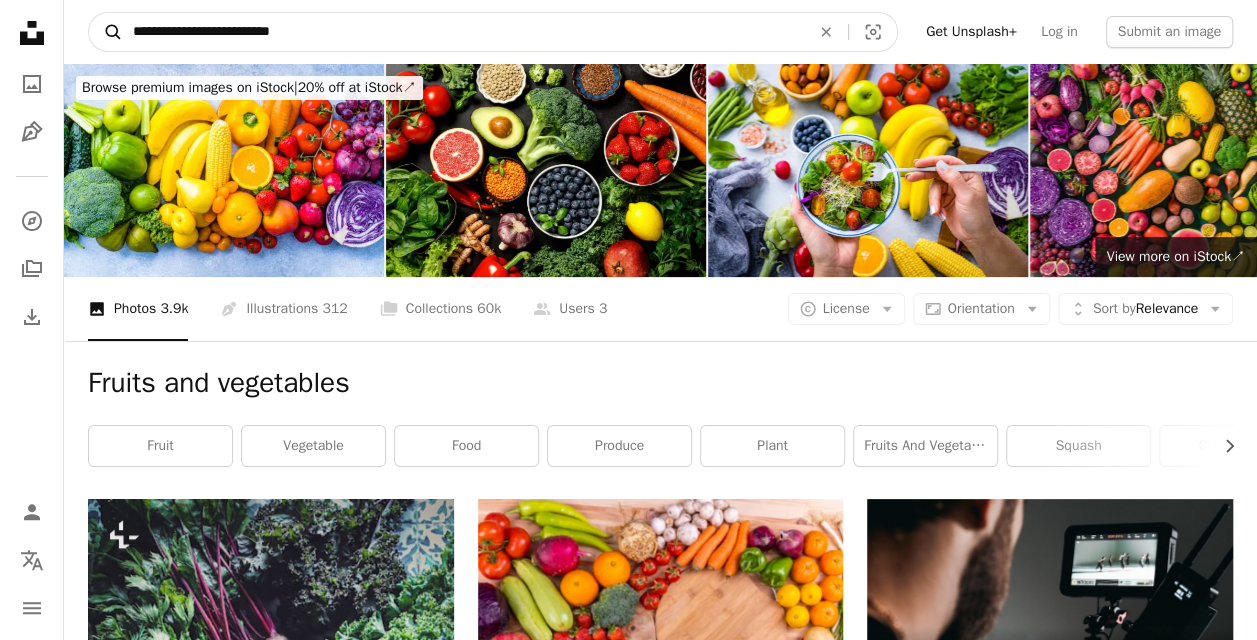 type on "**********" 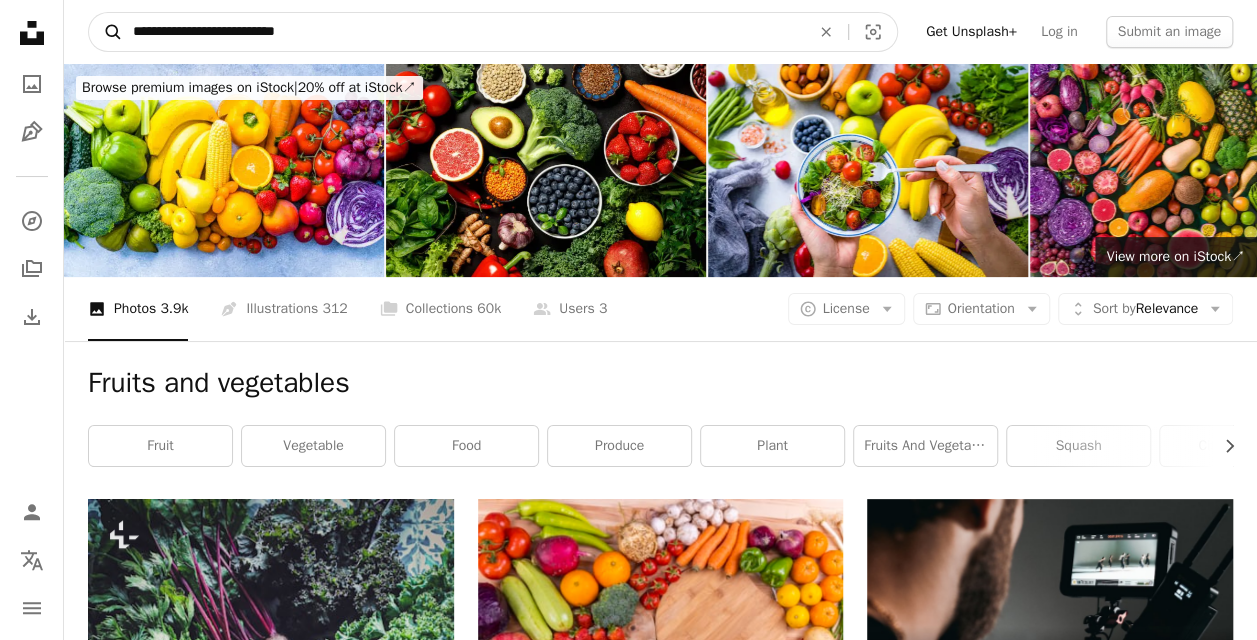 click on "A magnifying glass" at bounding box center (106, 32) 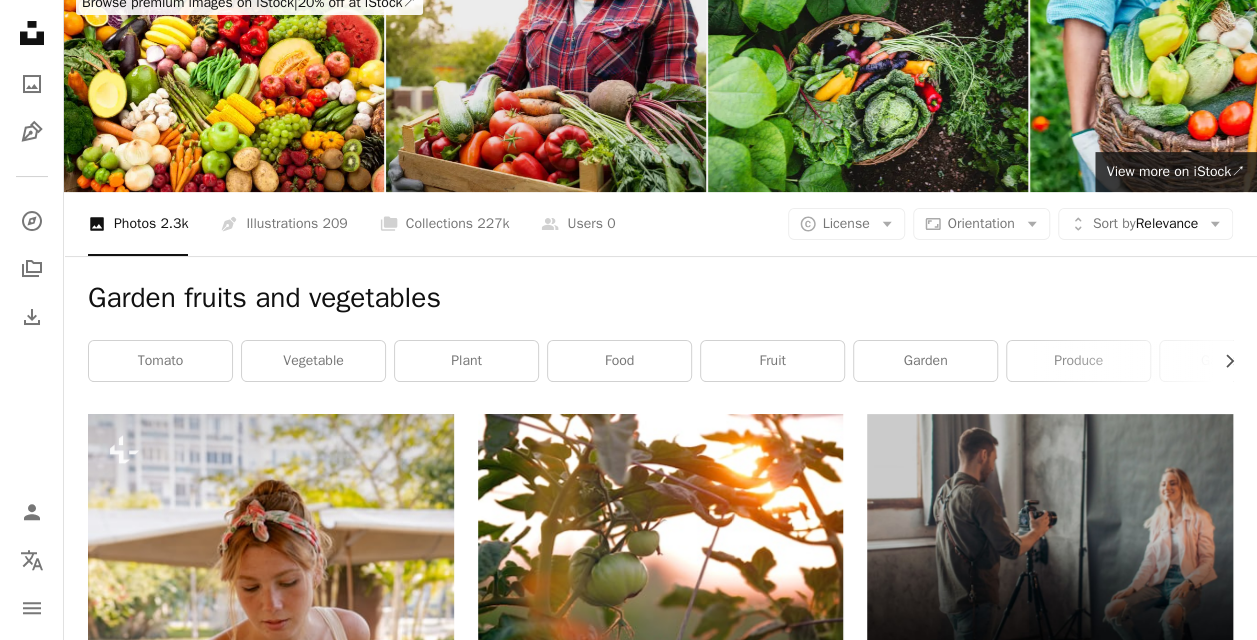 scroll, scrollTop: 0, scrollLeft: 0, axis: both 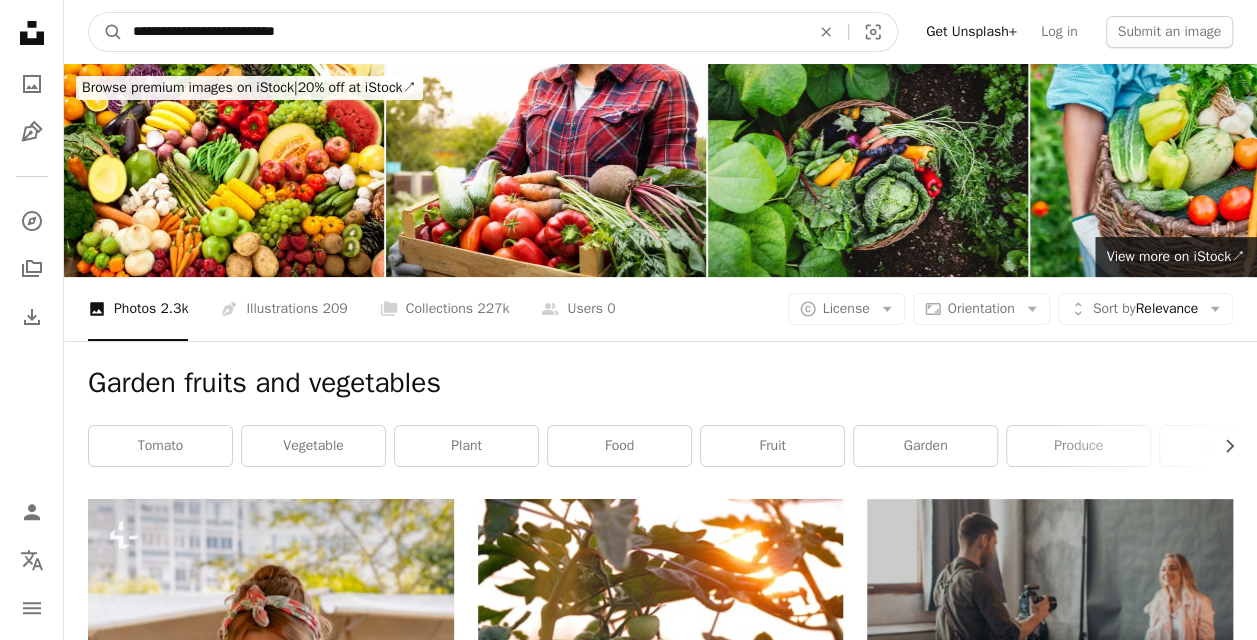 drag, startPoint x: 277, startPoint y: 30, endPoint x: -4, endPoint y: 2, distance: 282.39157 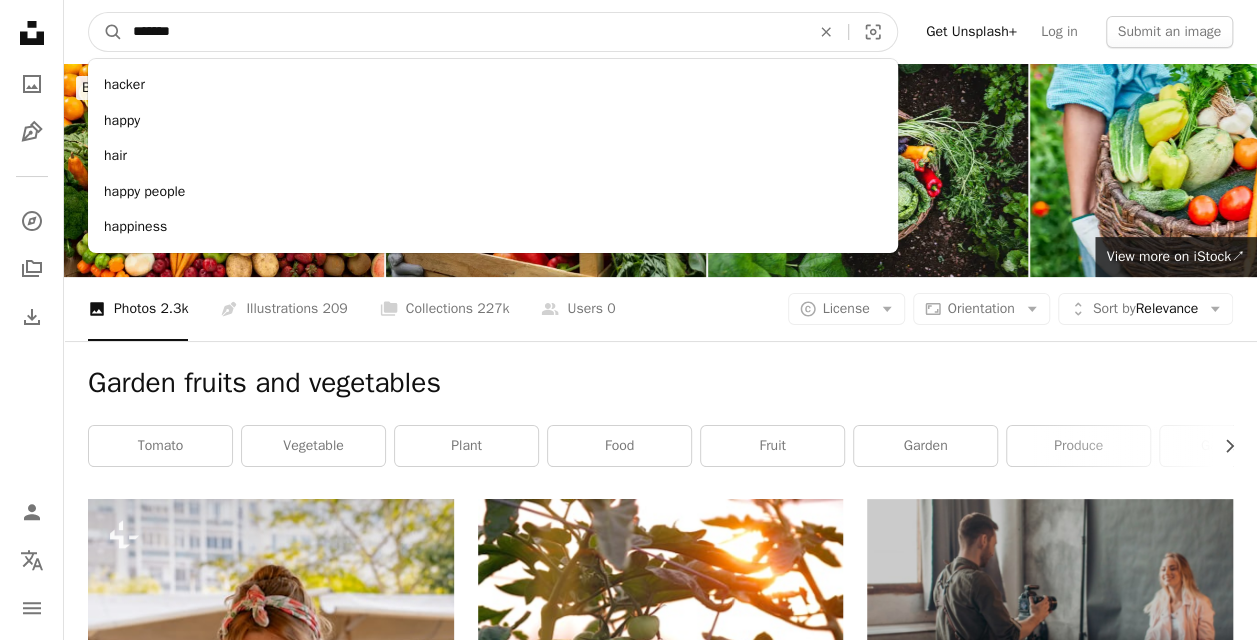 type on "*******" 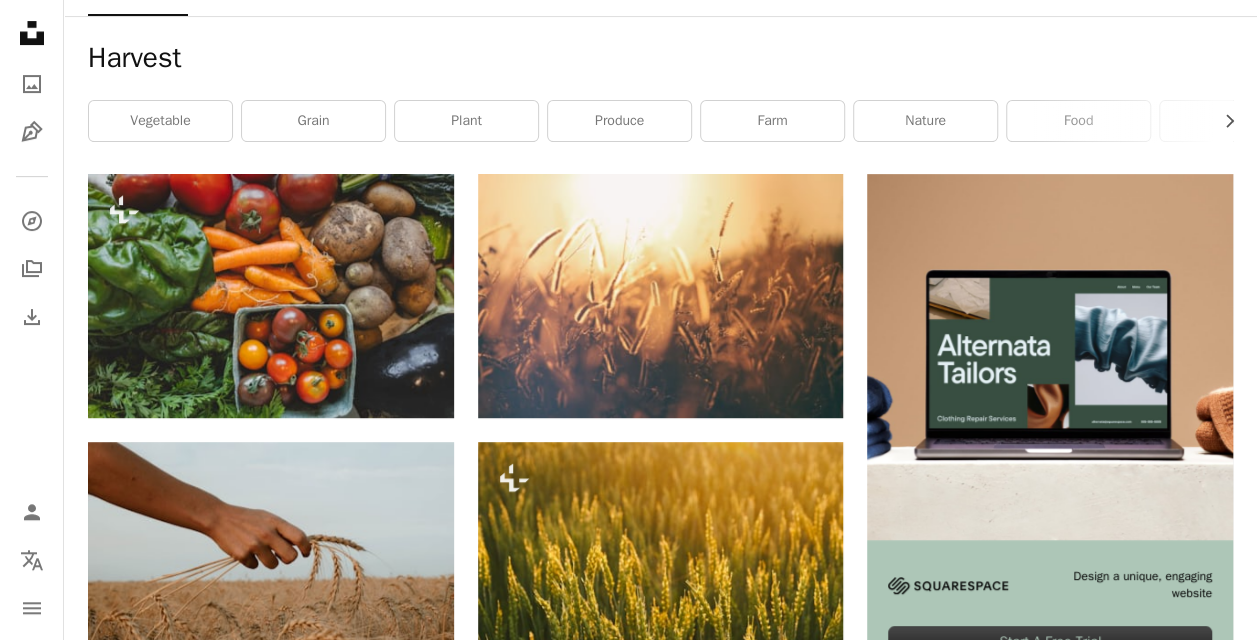 scroll, scrollTop: 400, scrollLeft: 0, axis: vertical 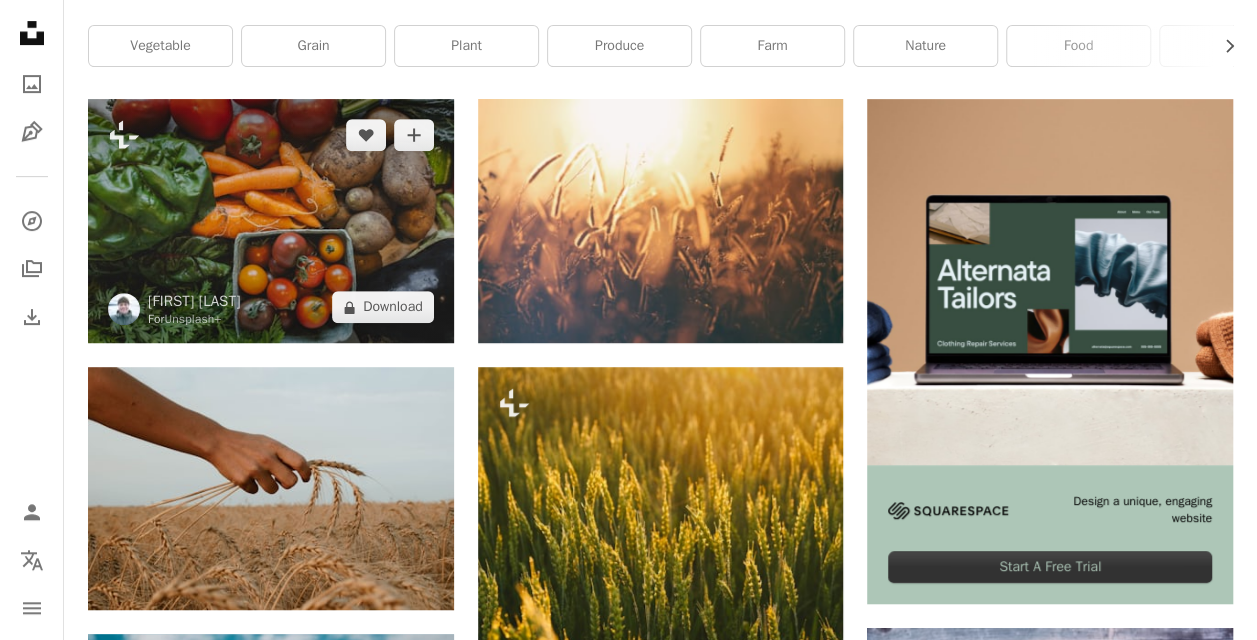 click at bounding box center [271, 221] 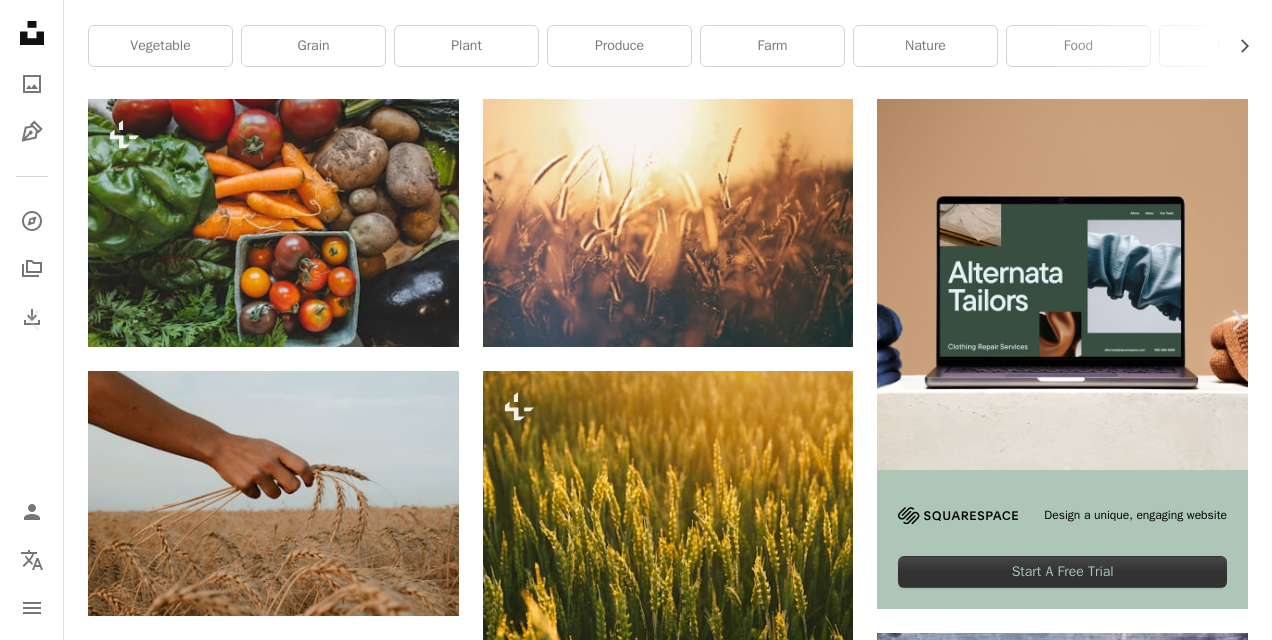 click on "A lock Download" at bounding box center [1111, 4418] 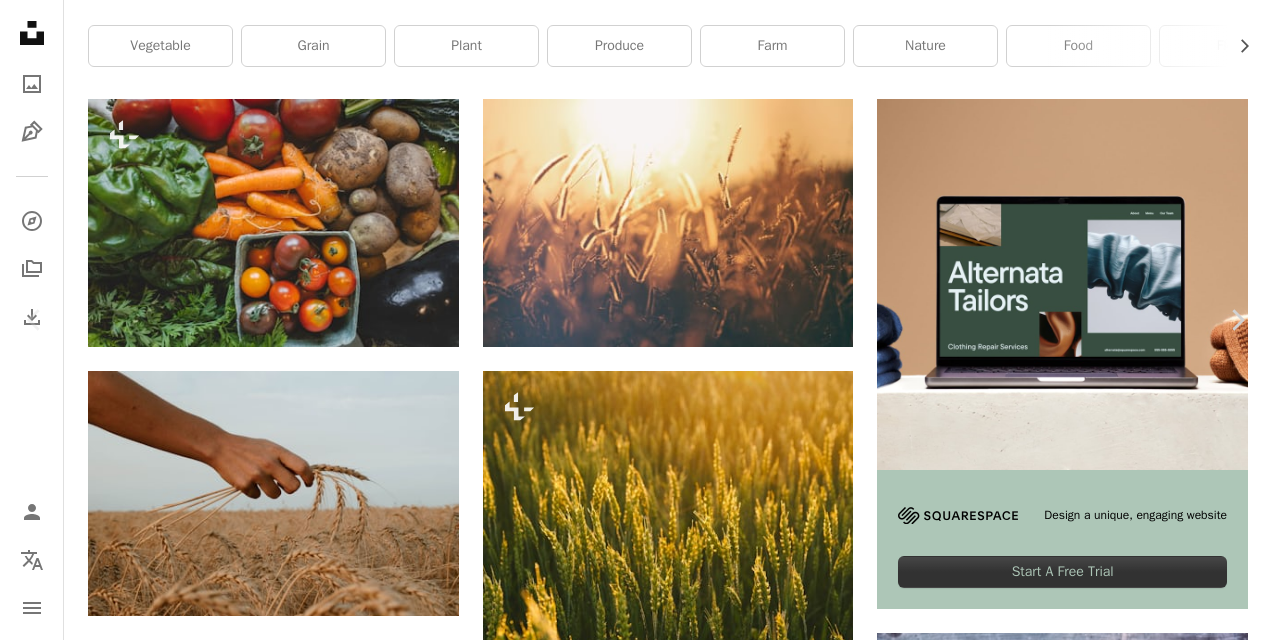click on "An X shape Premium, ready to use images. Get unlimited access. A plus sign Members-only content added monthly A plus sign Unlimited royalty-free downloads A plus sign Illustrations  New A plus sign Enhanced legal protections yearly 65%  off monthly $20   $7 CAD per month * Get  Unsplash+ * When paid annually, billed upfront  $84 Taxes where applicable. Renews automatically. Cancel anytime." at bounding box center [636, 4691] 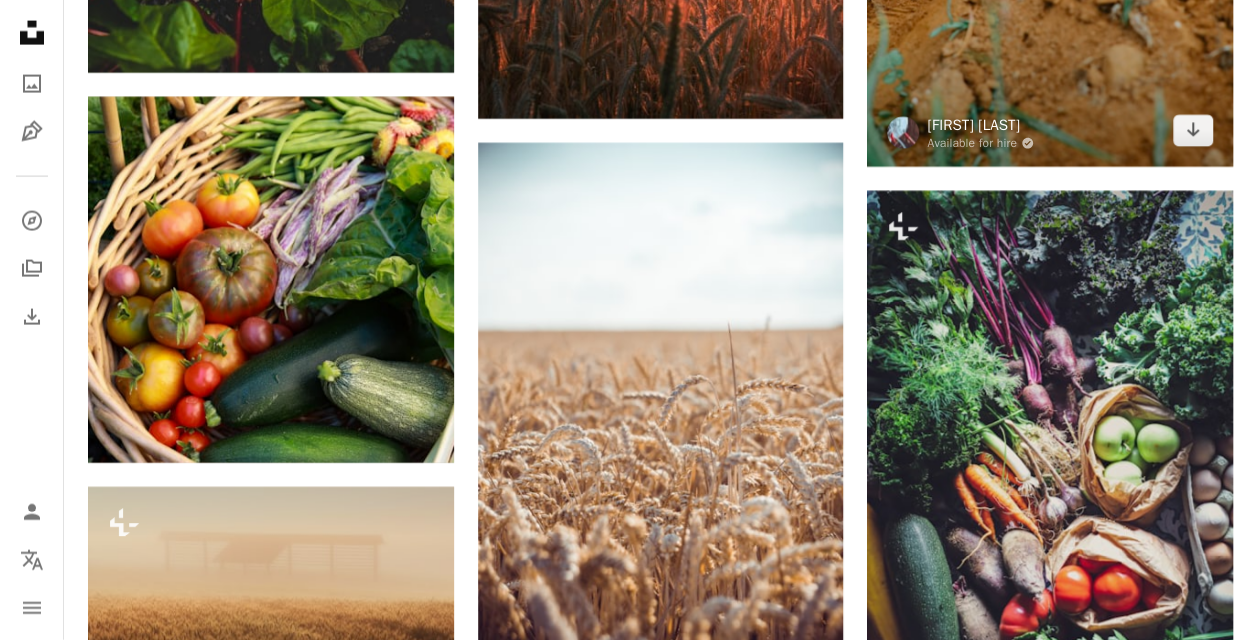 scroll, scrollTop: 2400, scrollLeft: 0, axis: vertical 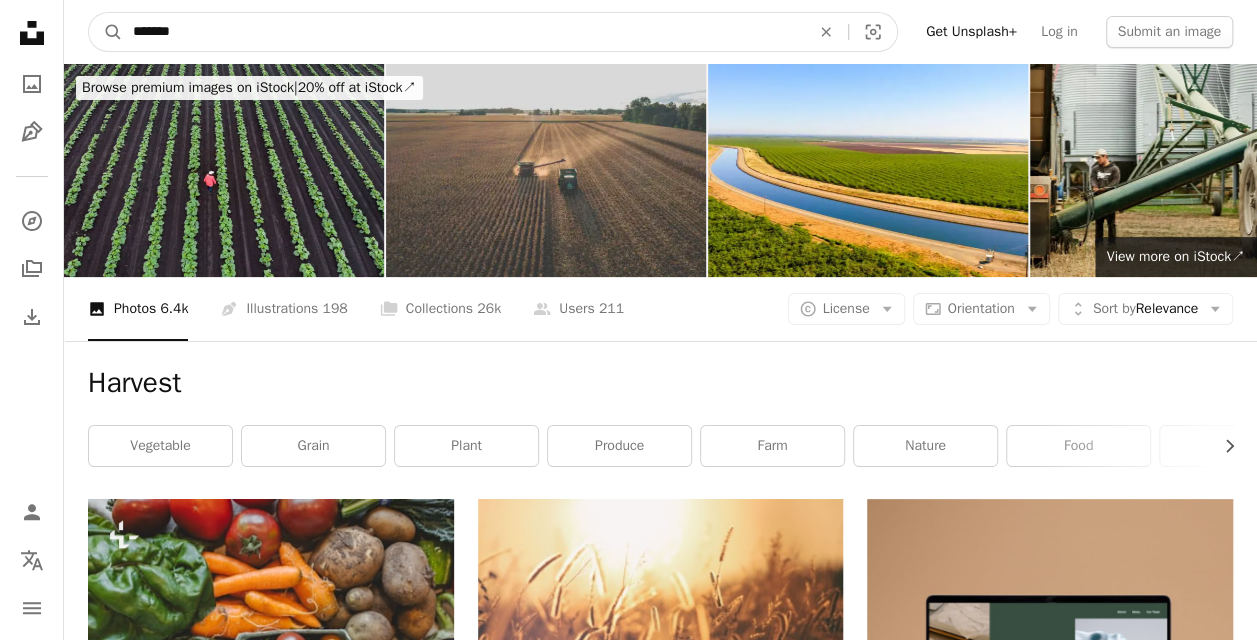 drag, startPoint x: 204, startPoint y: 36, endPoint x: 11, endPoint y: 16, distance: 194.03351 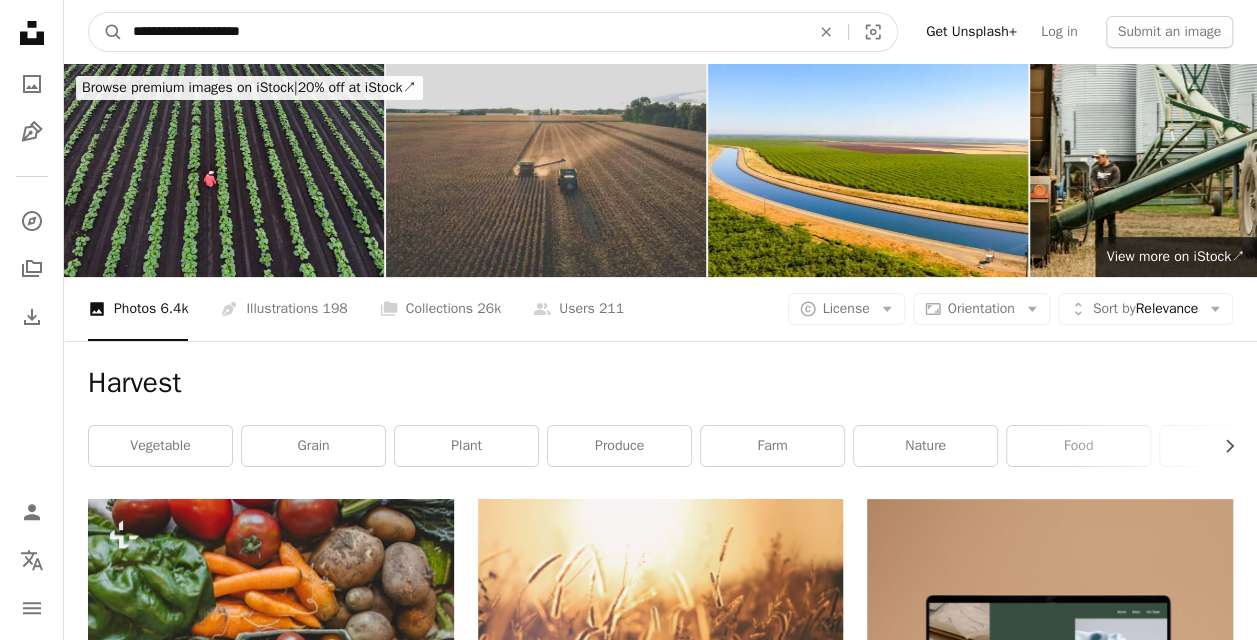 type on "**********" 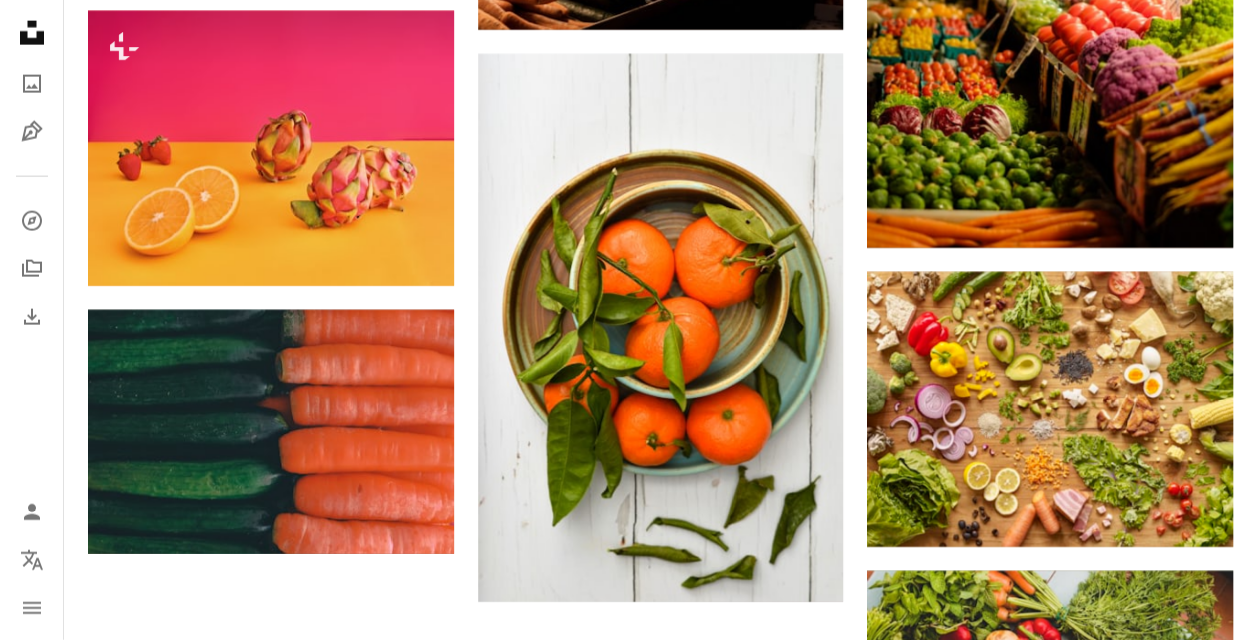 scroll, scrollTop: 2600, scrollLeft: 0, axis: vertical 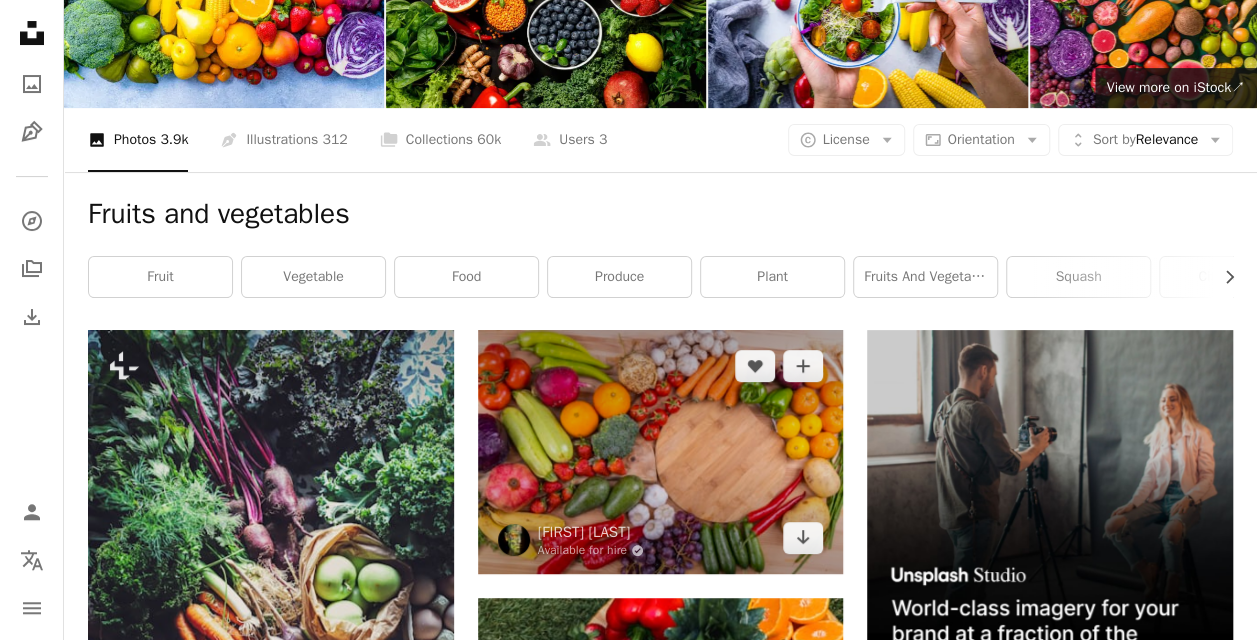click at bounding box center (661, 452) 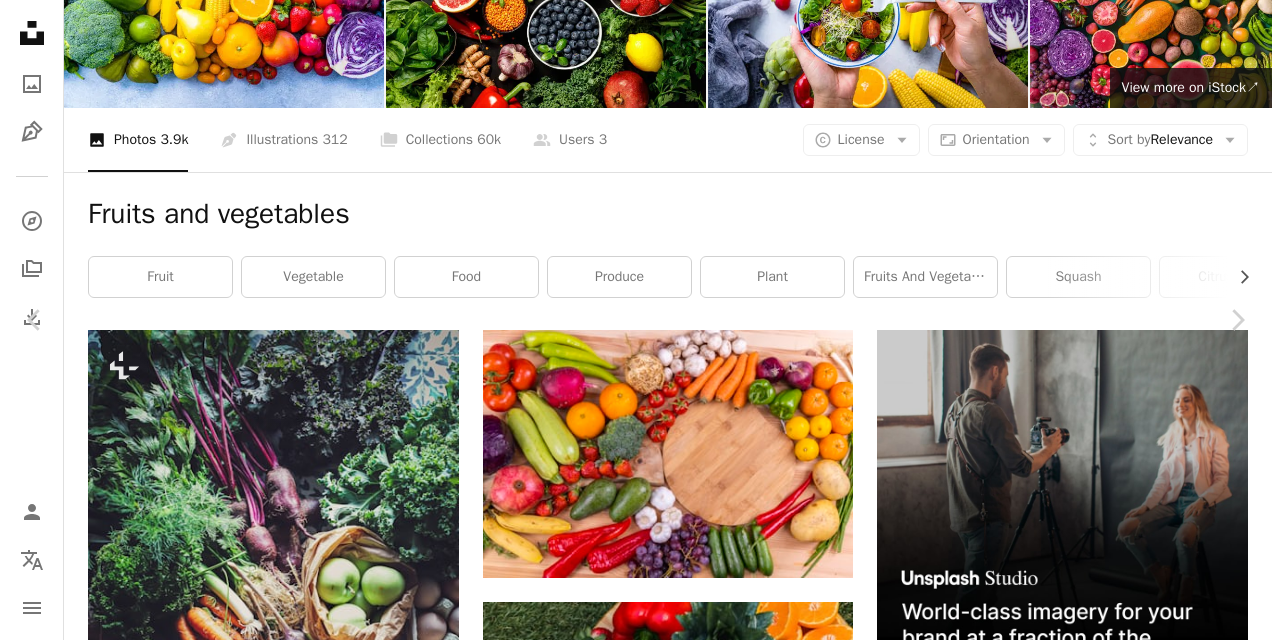 click on "Download free" at bounding box center (1073, 4040) 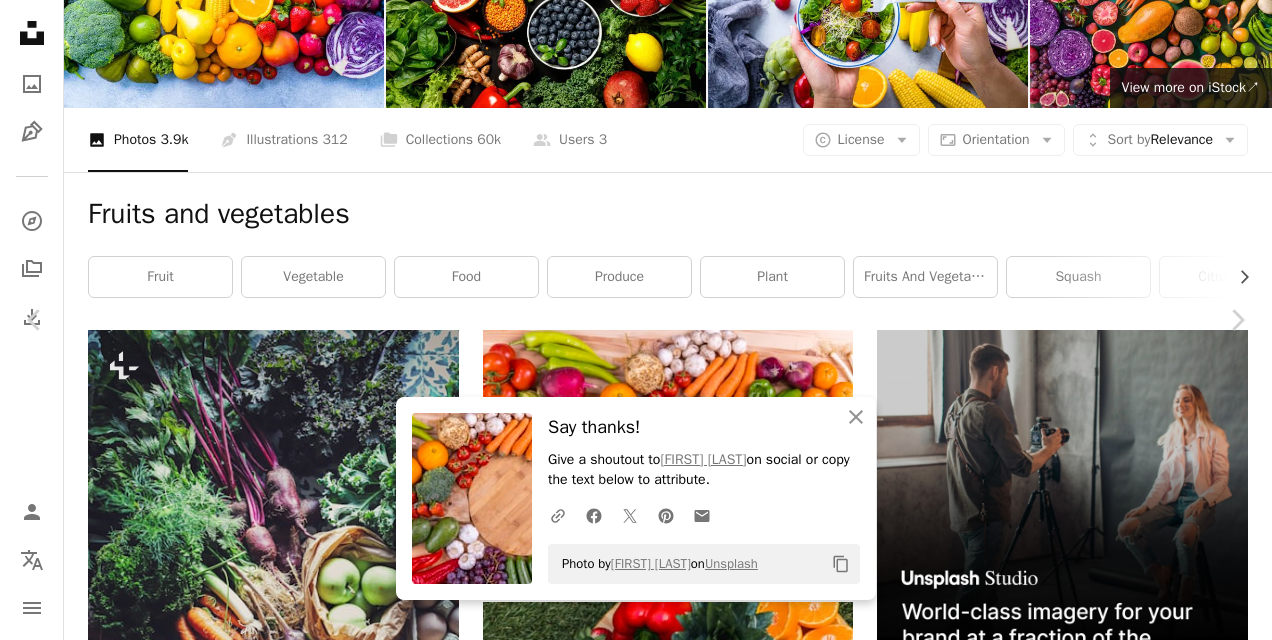 click on "An X shape Chevron left Chevron right An X shape Close Say thanks! Give a shoutout to  [NAME]  on social or copy the text below to attribute. A URL sharing icon (chains) Facebook icon X (formerly Twitter) icon Pinterest icon An envelope Photo by  [NAME]  on  Unsplash
Copy content [NAME] Available for hire A checkmark inside of a circle A heart A plus sign Download free Chevron down Zoom in Views 9,957,000 Downloads 87,235 A forward-right arrow Share Info icon Info More Actions healthy, fresh, raw vegetables and fruits Calendar outlined Published on  [DATE] Camera Canon, EOS R5 Safety Free to use under the  Unsplash License food orange fruits healthy food banana lemon meal potato carrot grapes cucumber onion vegan garlic broccoli cabbage radish zucchini dill healthy vegetables HD Wallpapers Browse premium related images on iStock  |  Save 20% with code UNSPLASH20 View more on iStock  ↗ Related images A heart A plus sign [NAME] Available for hire Arrow pointing down" at bounding box center (636, 4313) 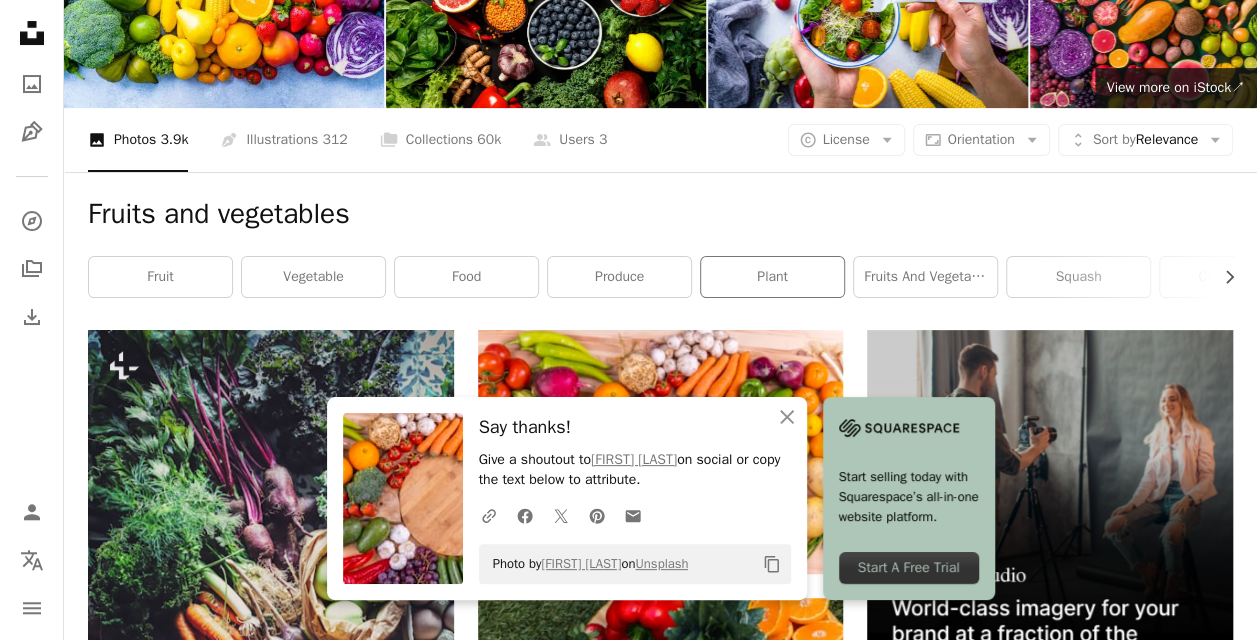 scroll, scrollTop: 0, scrollLeft: 0, axis: both 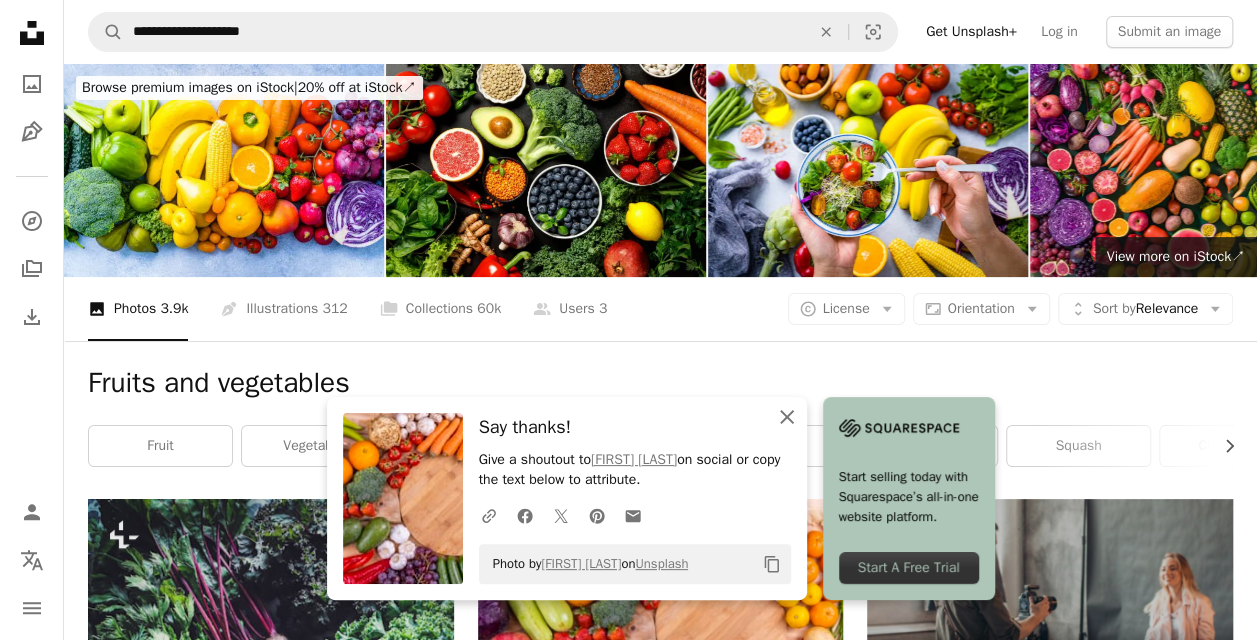 click on "An X shape" 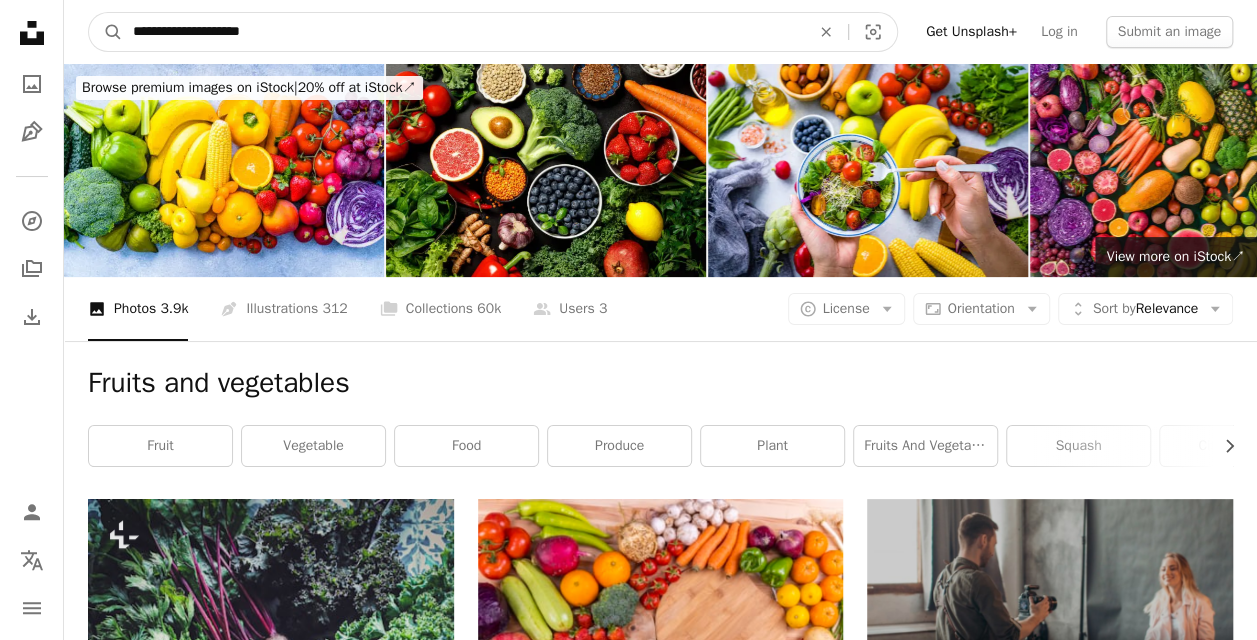 click on "**********" at bounding box center [463, 32] 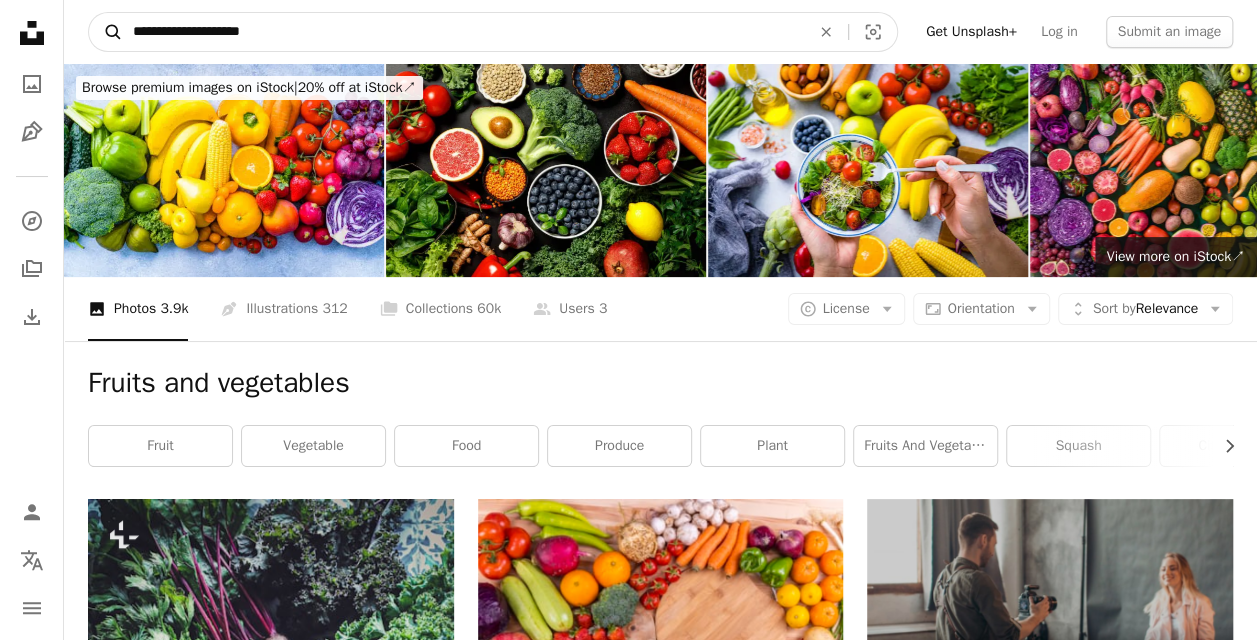 drag, startPoint x: 409, startPoint y: 30, endPoint x: 118, endPoint y: 28, distance: 291.00687 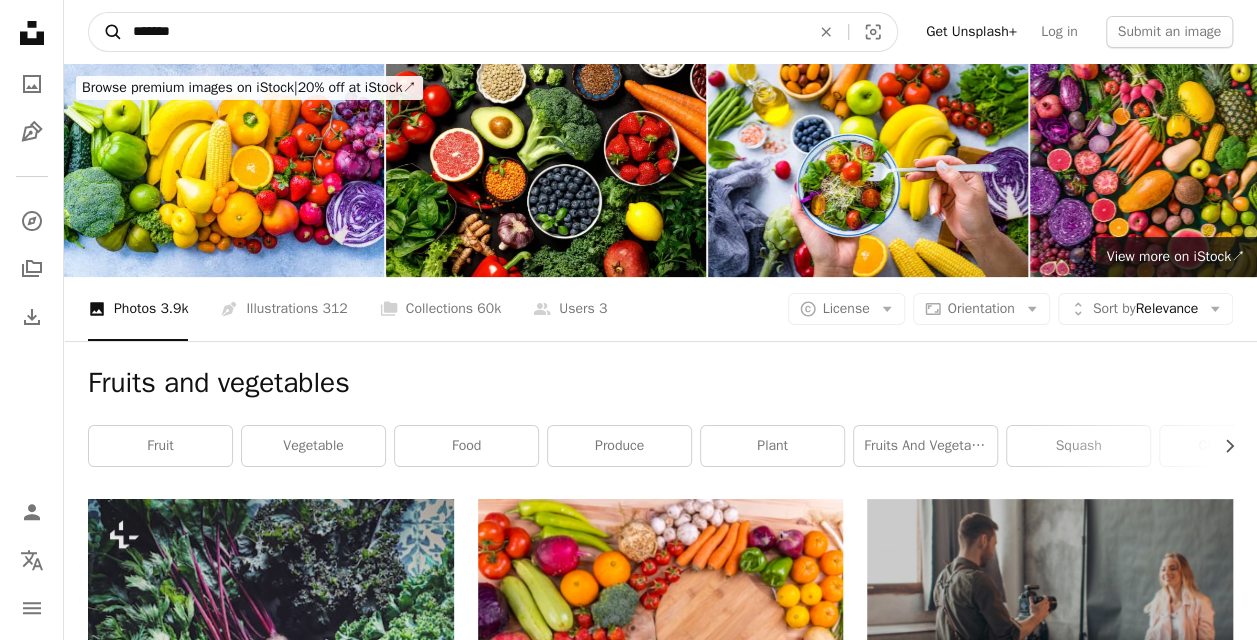 type on "******" 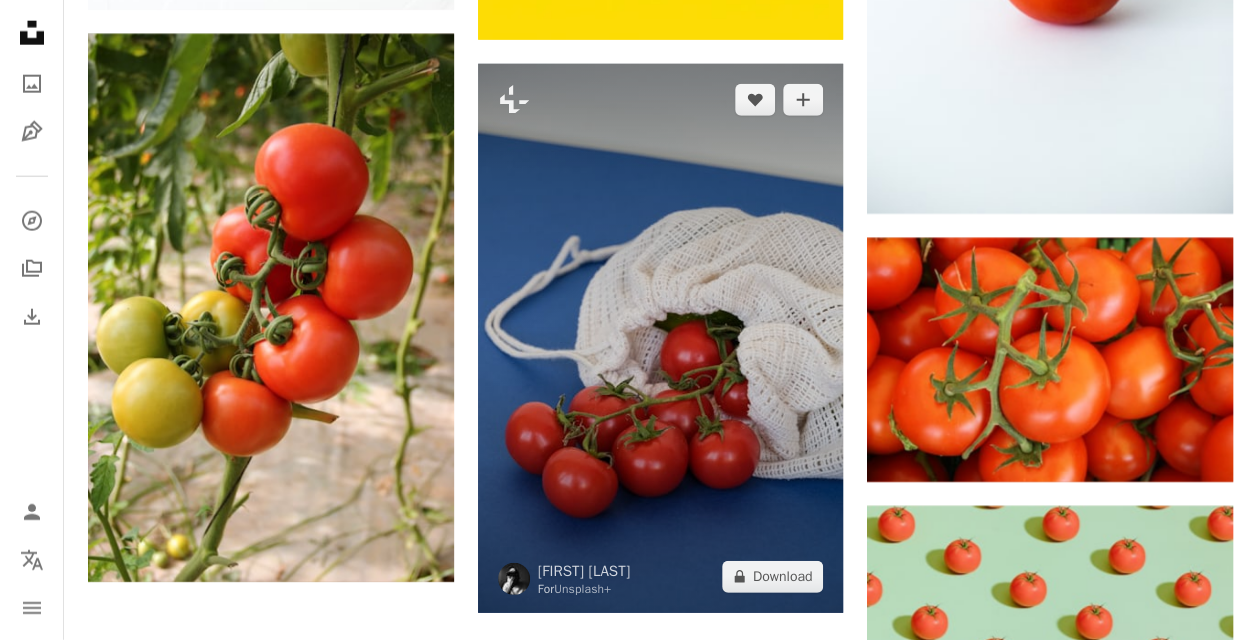 scroll, scrollTop: 2500, scrollLeft: 0, axis: vertical 